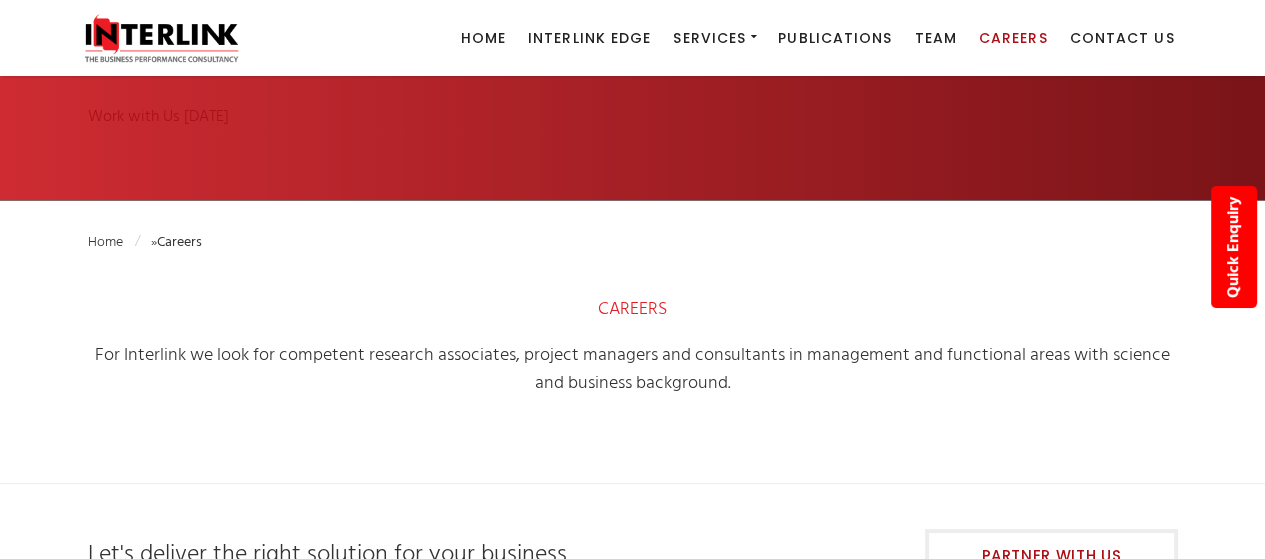 scroll, scrollTop: 186, scrollLeft: 0, axis: vertical 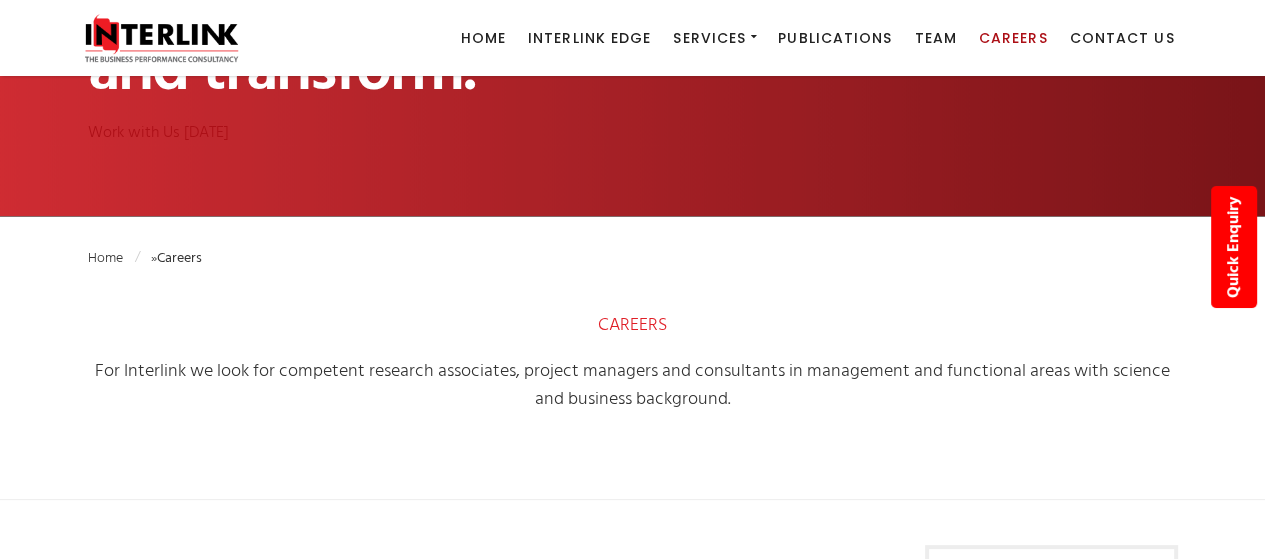 click on "CAREERS" at bounding box center (632, 325) 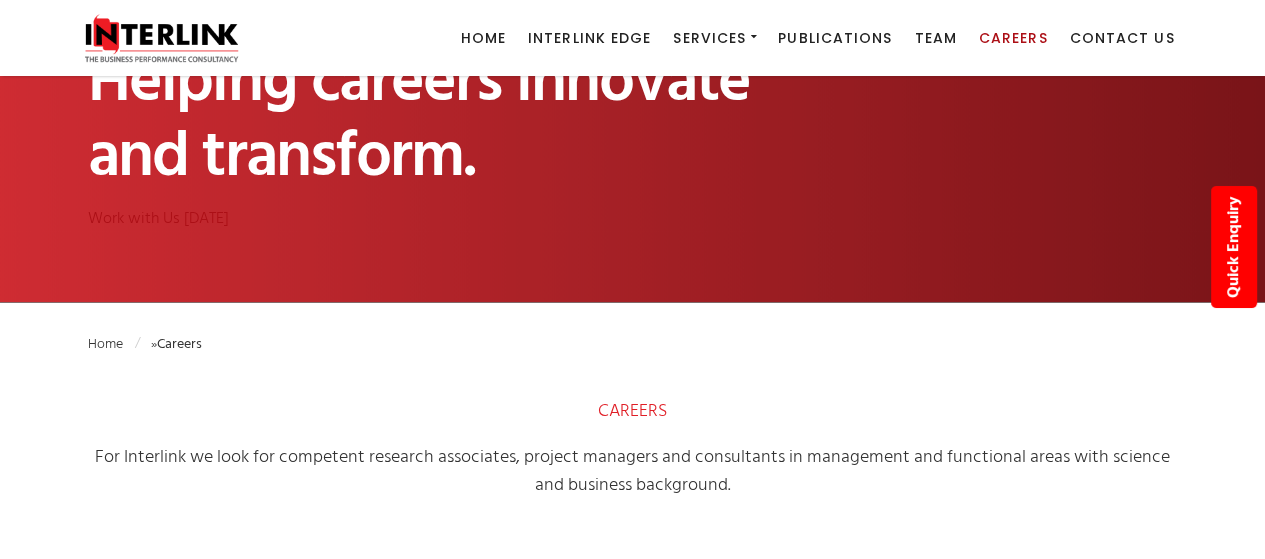 scroll, scrollTop: 0, scrollLeft: 0, axis: both 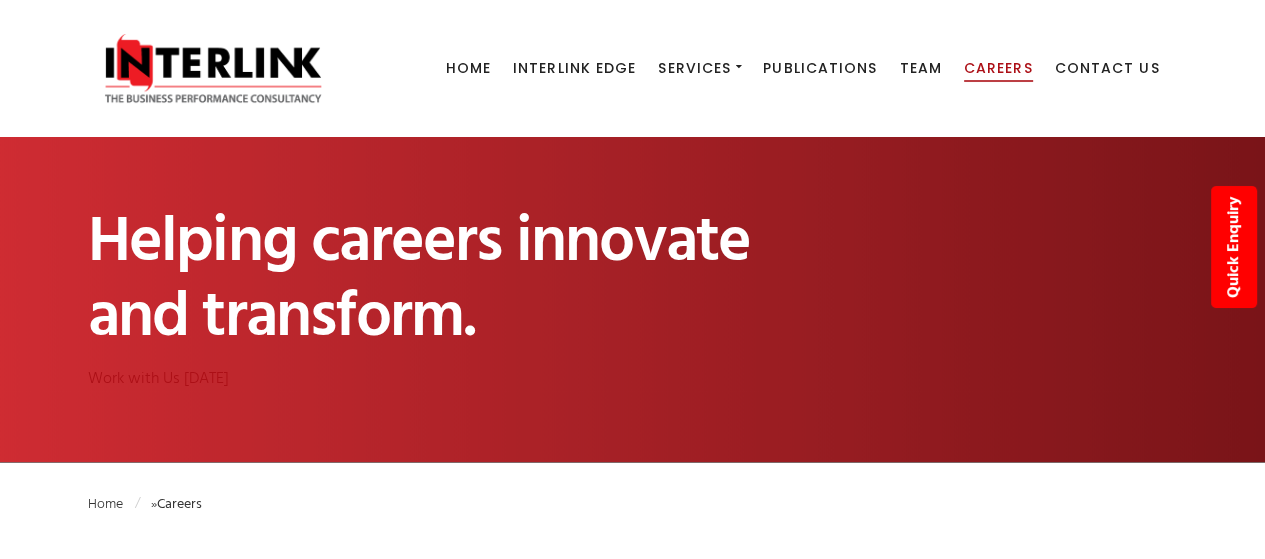 click on "Careers" at bounding box center (998, 68) 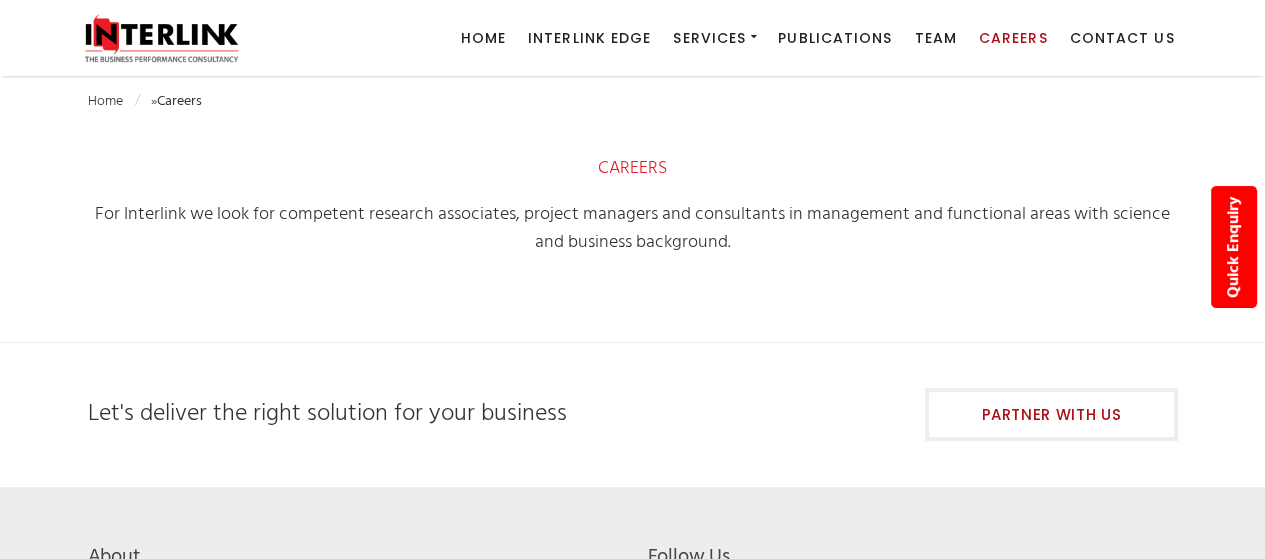 scroll, scrollTop: 400, scrollLeft: 0, axis: vertical 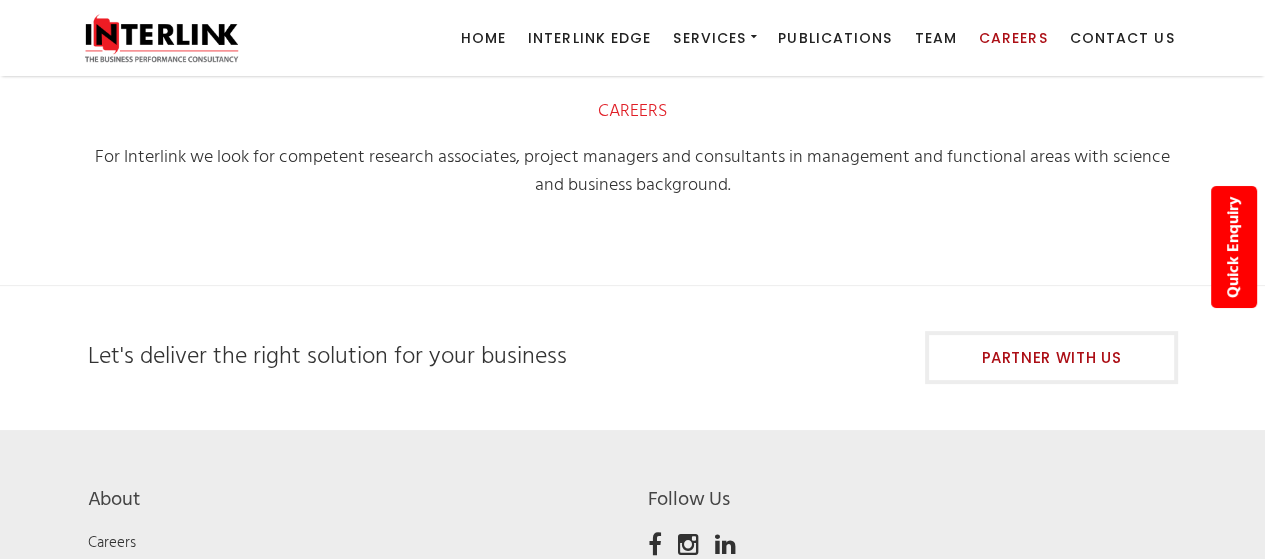 click on "CAREERS" at bounding box center [632, 111] 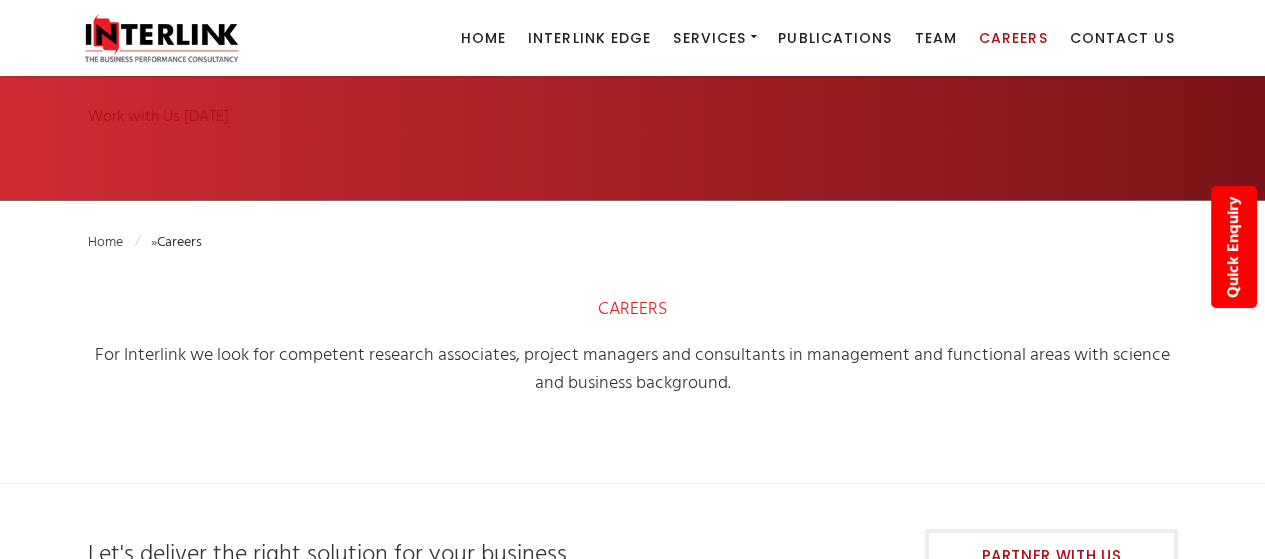 scroll, scrollTop: 86, scrollLeft: 0, axis: vertical 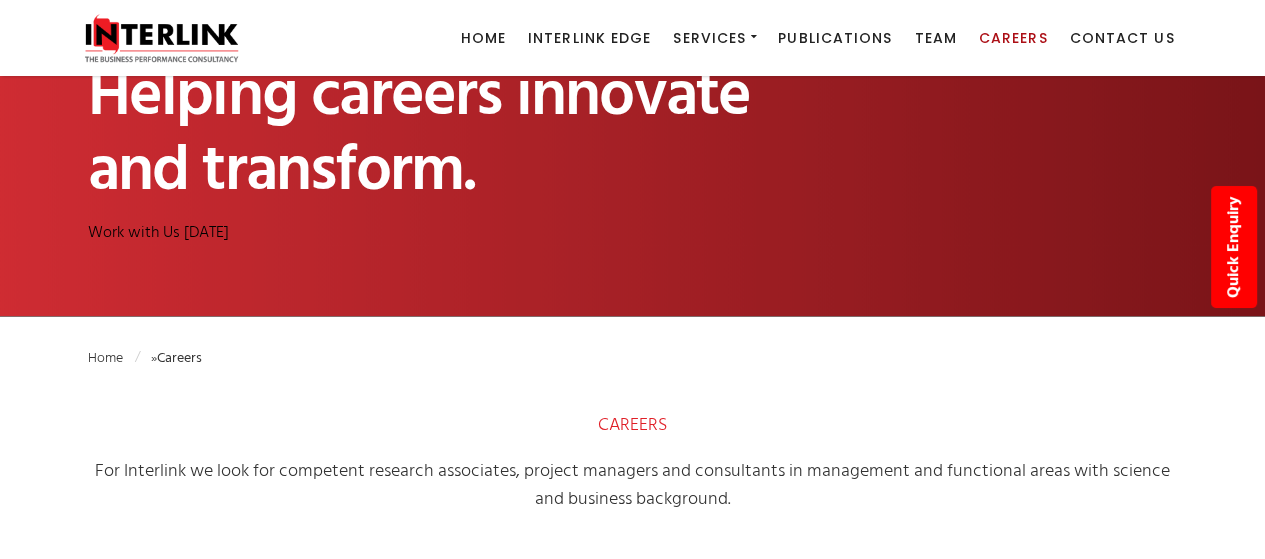 click on "Work with Us [DATE]" at bounding box center [158, 233] 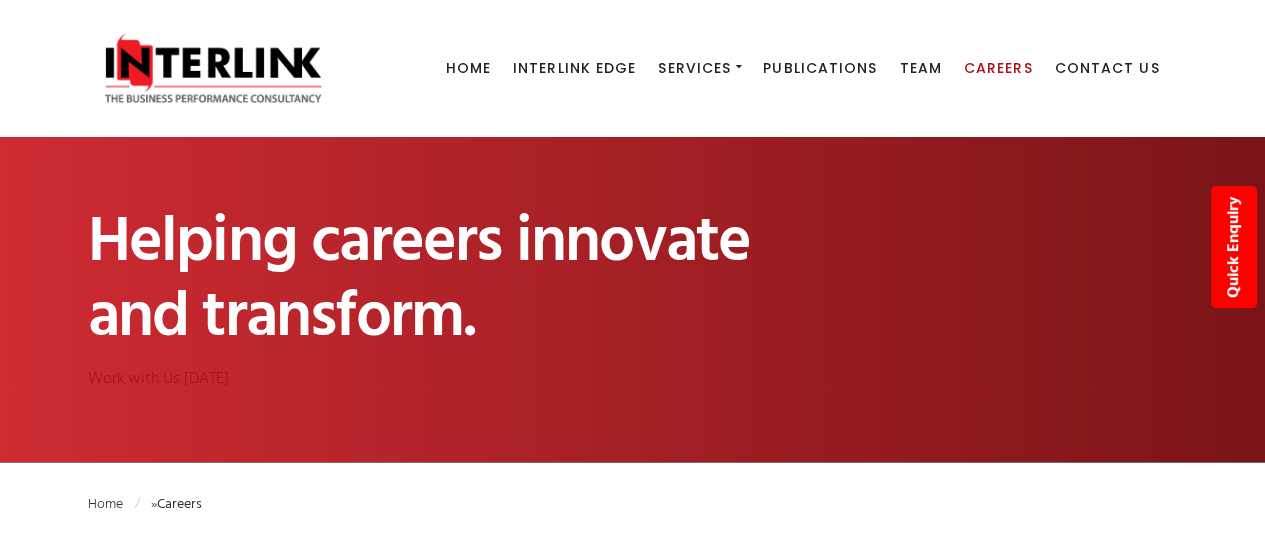 click on "Helping careers innovate and transform." at bounding box center [453, 281] 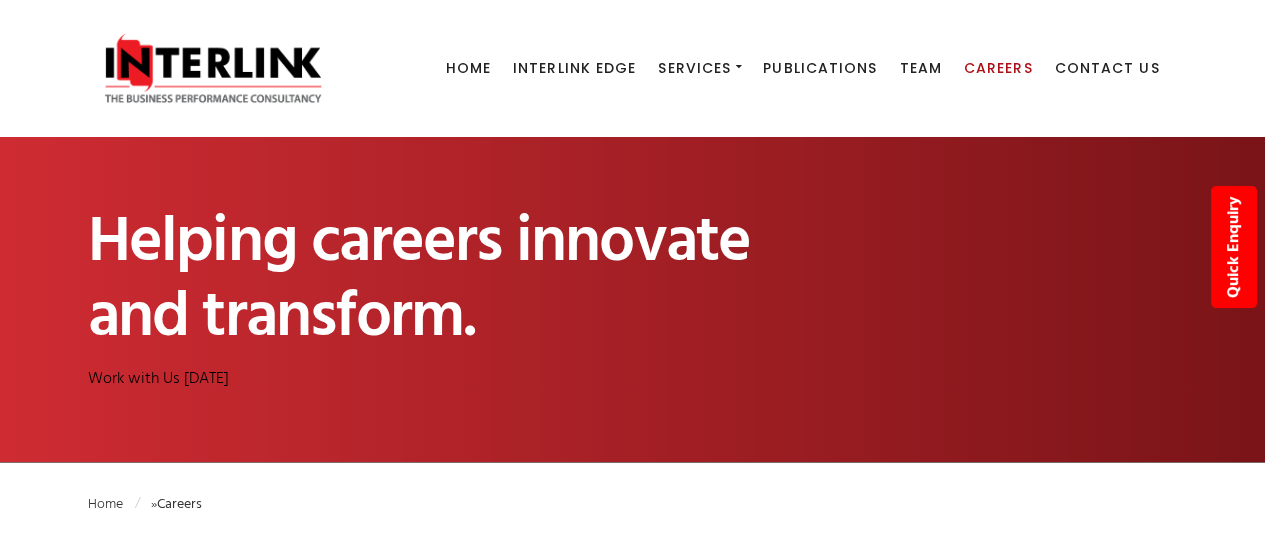 click on "Work with Us [DATE]" at bounding box center [158, 379] 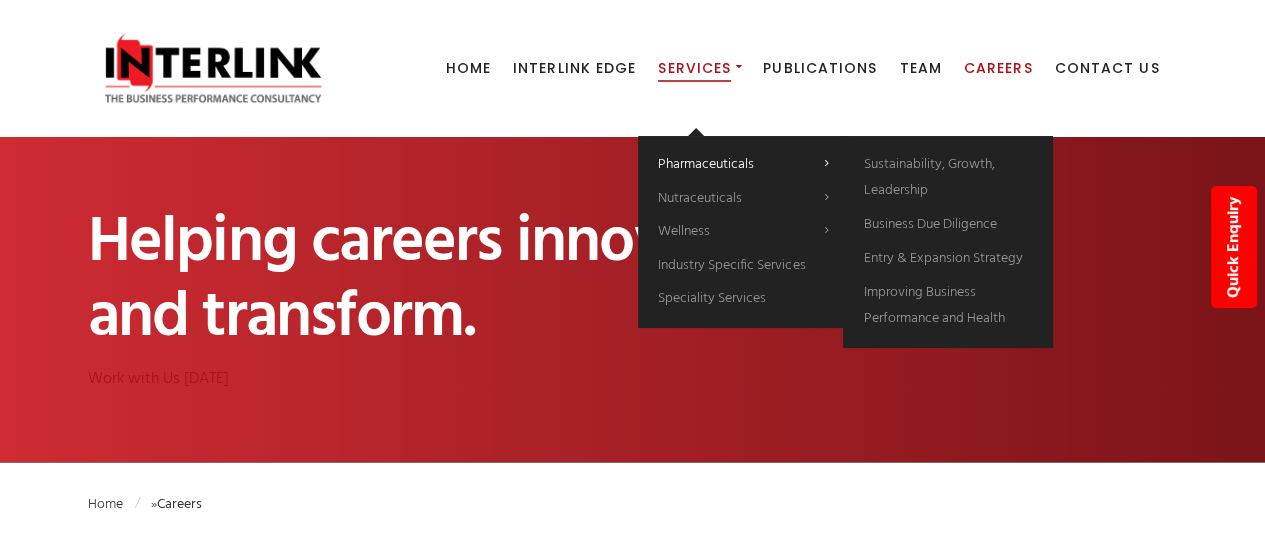 click on "Pharmaceuticals" at bounding box center (706, 164) 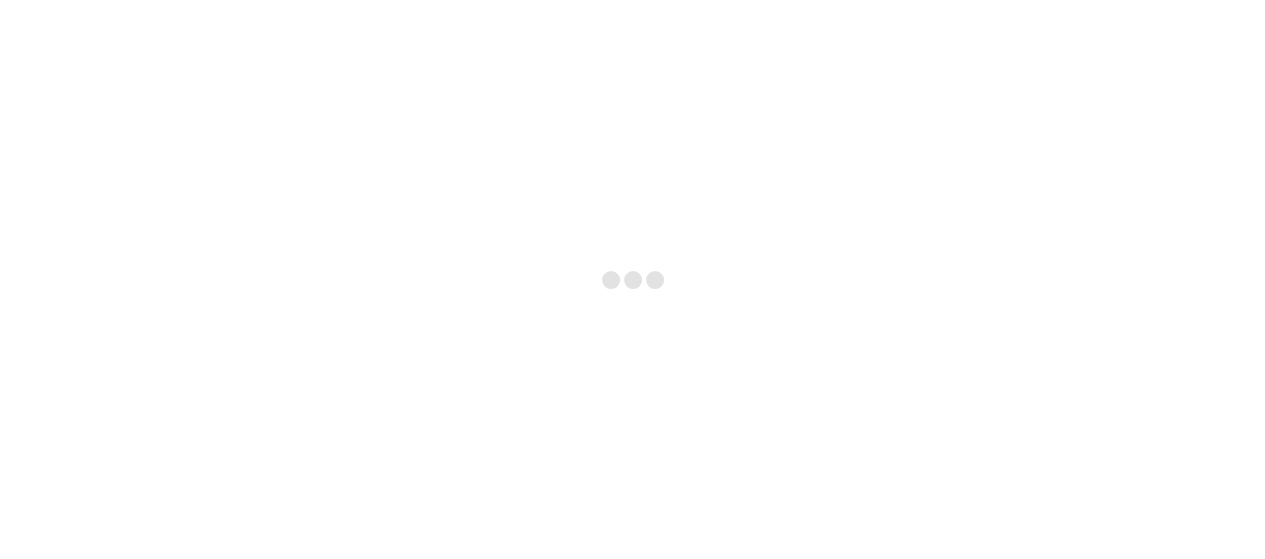 scroll, scrollTop: 563, scrollLeft: 0, axis: vertical 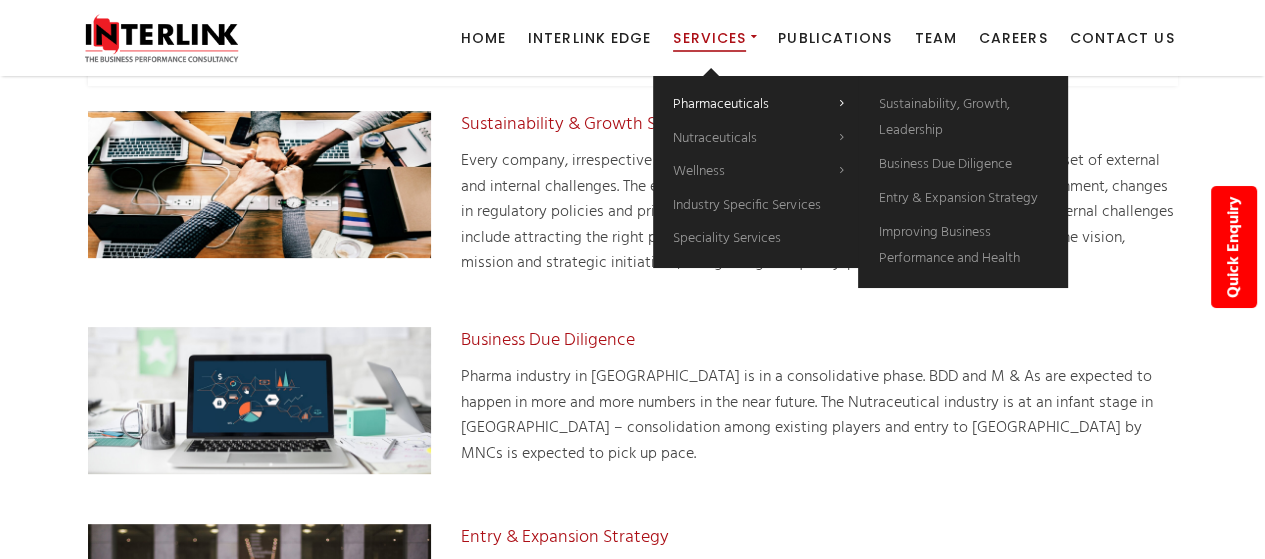click on "Pharmaceuticals" at bounding box center (721, 104) 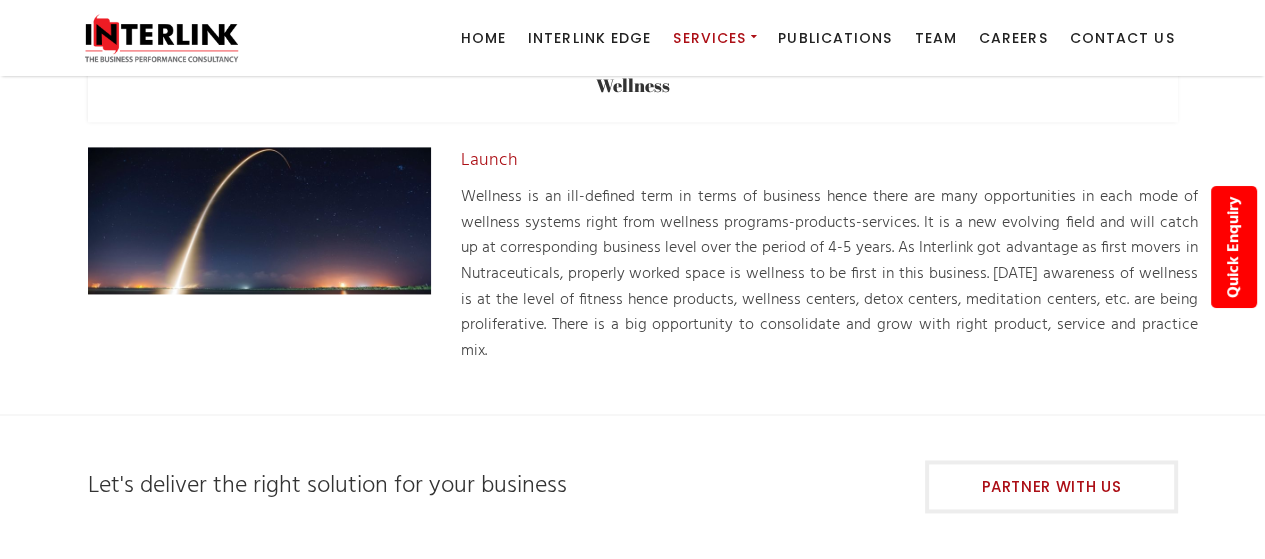 scroll, scrollTop: 2563, scrollLeft: 0, axis: vertical 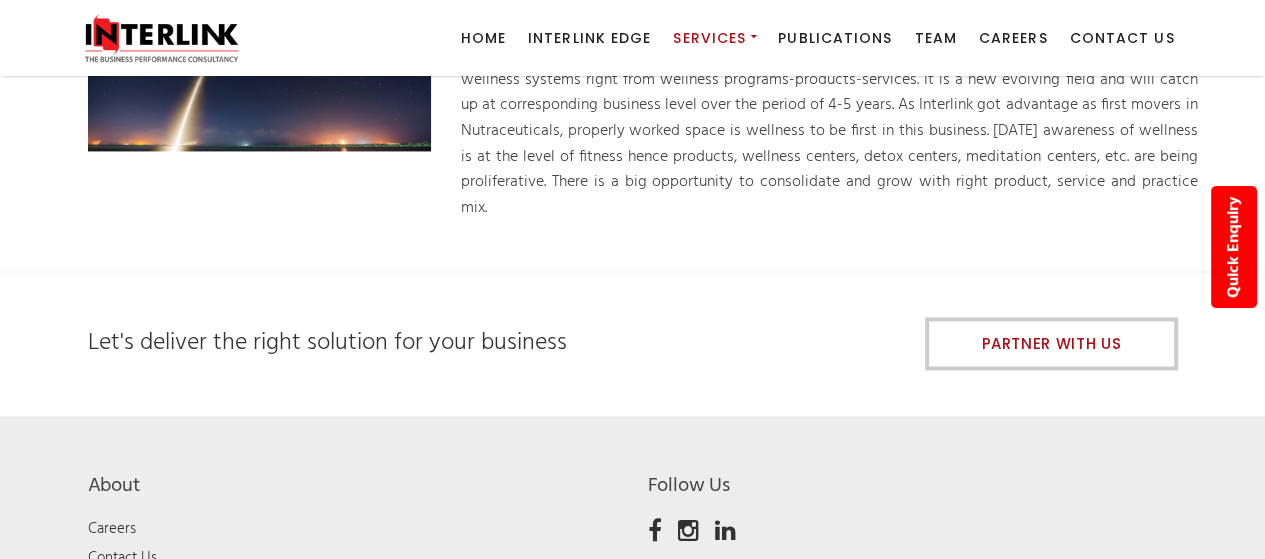 click on "Partner With Us" at bounding box center (1051, 343) 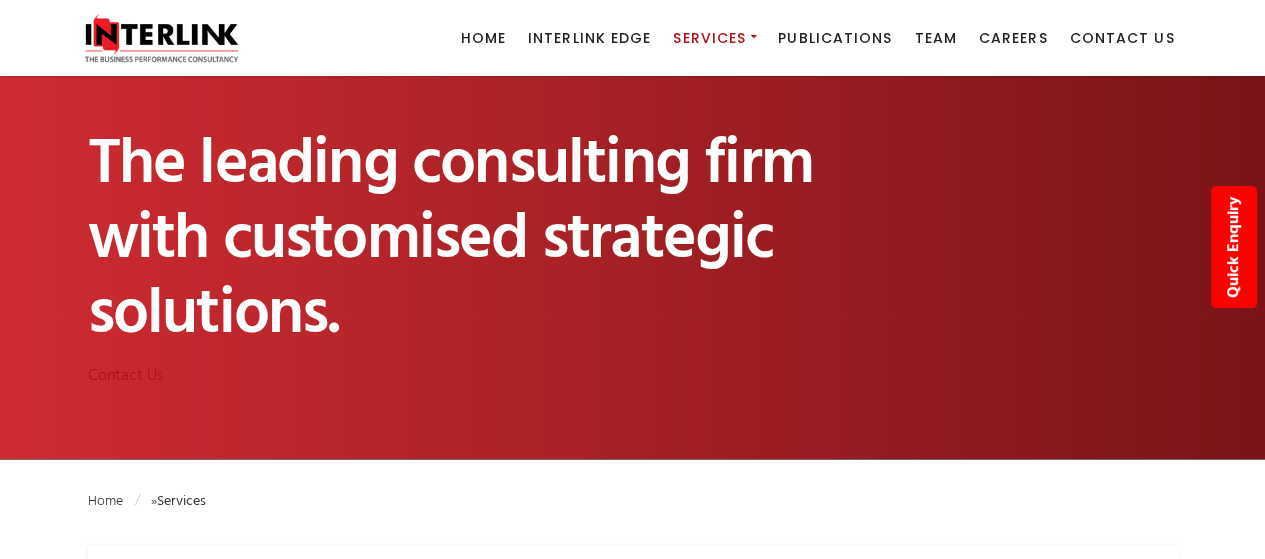 scroll, scrollTop: 0, scrollLeft: 0, axis: both 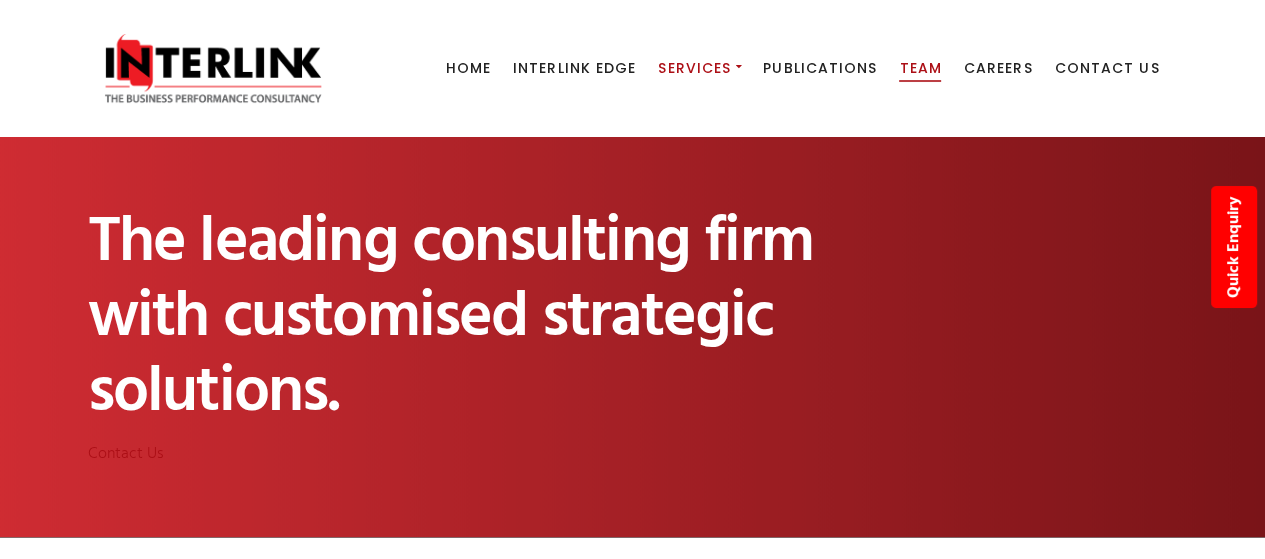 click on "Team" at bounding box center (920, 68) 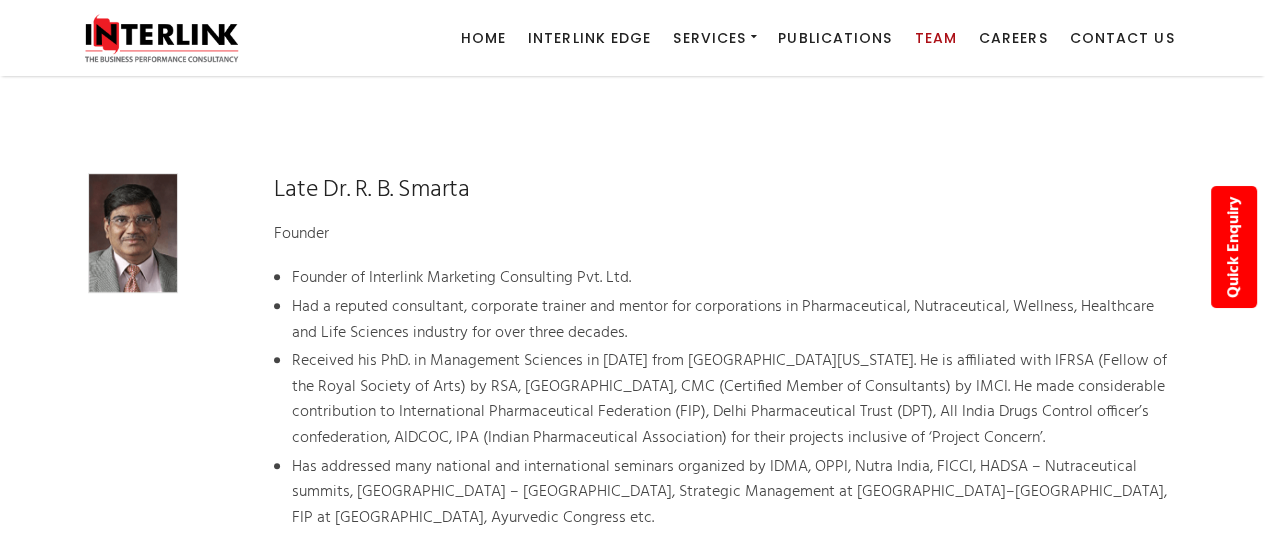 scroll, scrollTop: 1000, scrollLeft: 0, axis: vertical 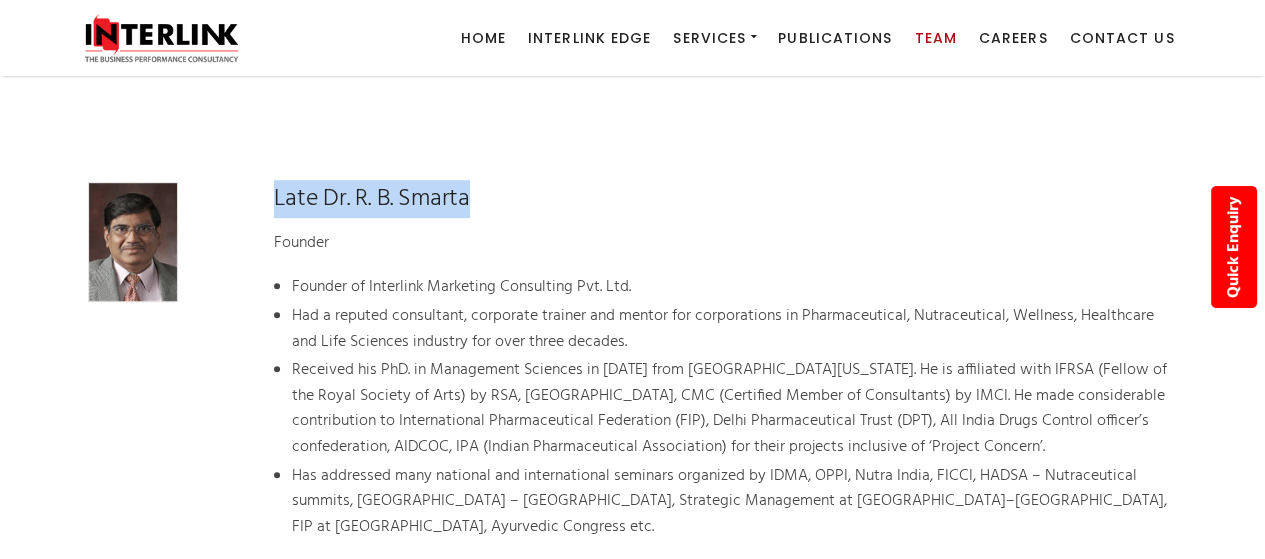 drag, startPoint x: 257, startPoint y: 191, endPoint x: 634, endPoint y: 198, distance: 377.06497 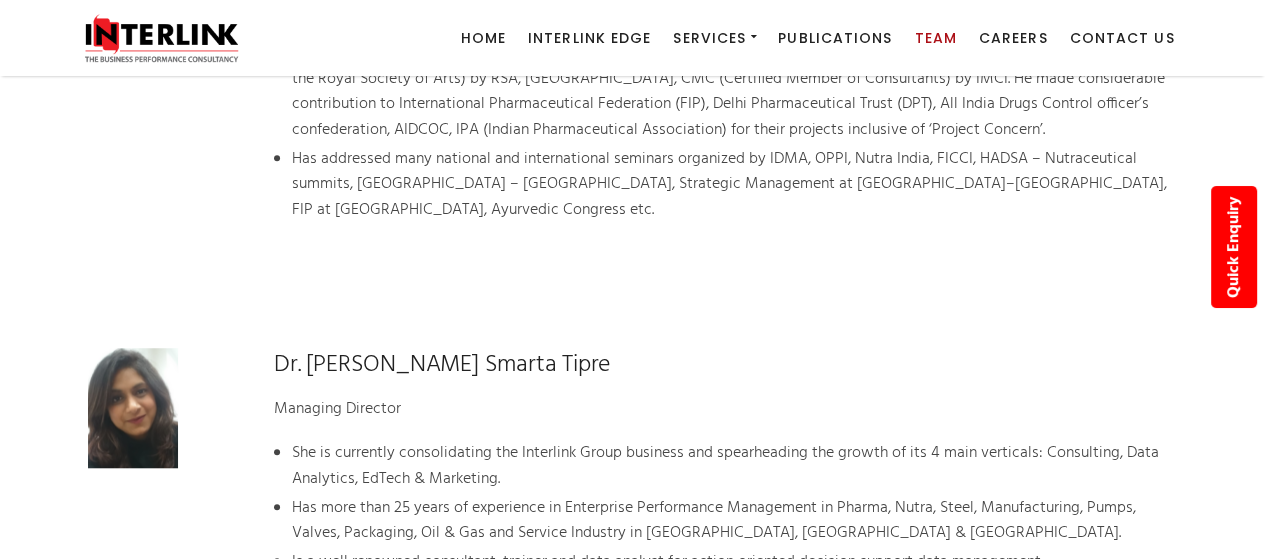 scroll, scrollTop: 1400, scrollLeft: 0, axis: vertical 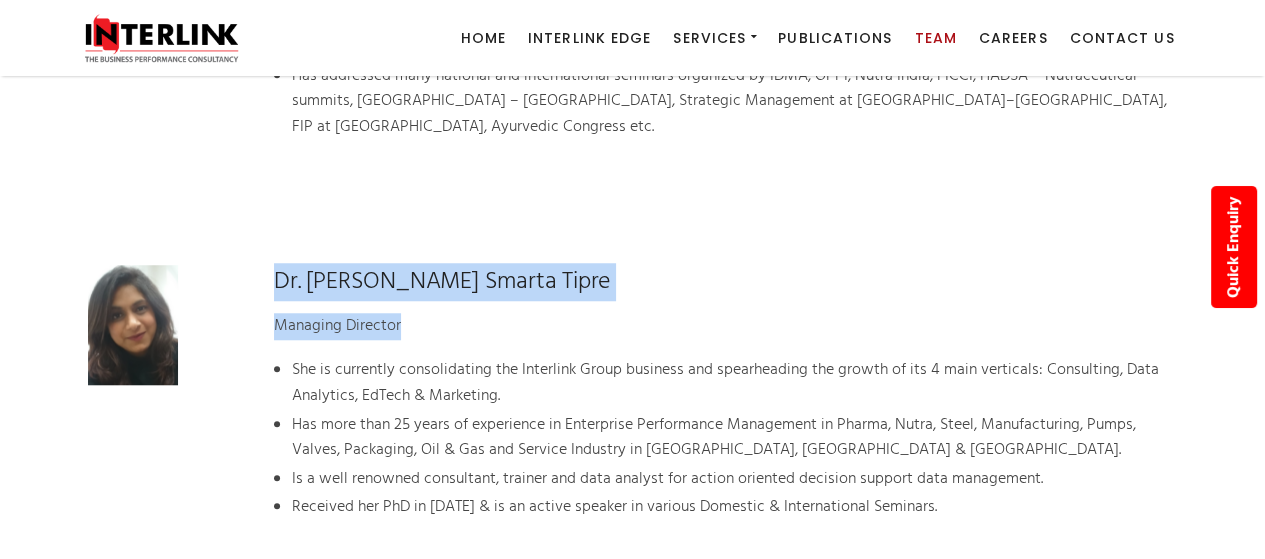 drag, startPoint x: 403, startPoint y: 263, endPoint x: 549, endPoint y: 286, distance: 147.80054 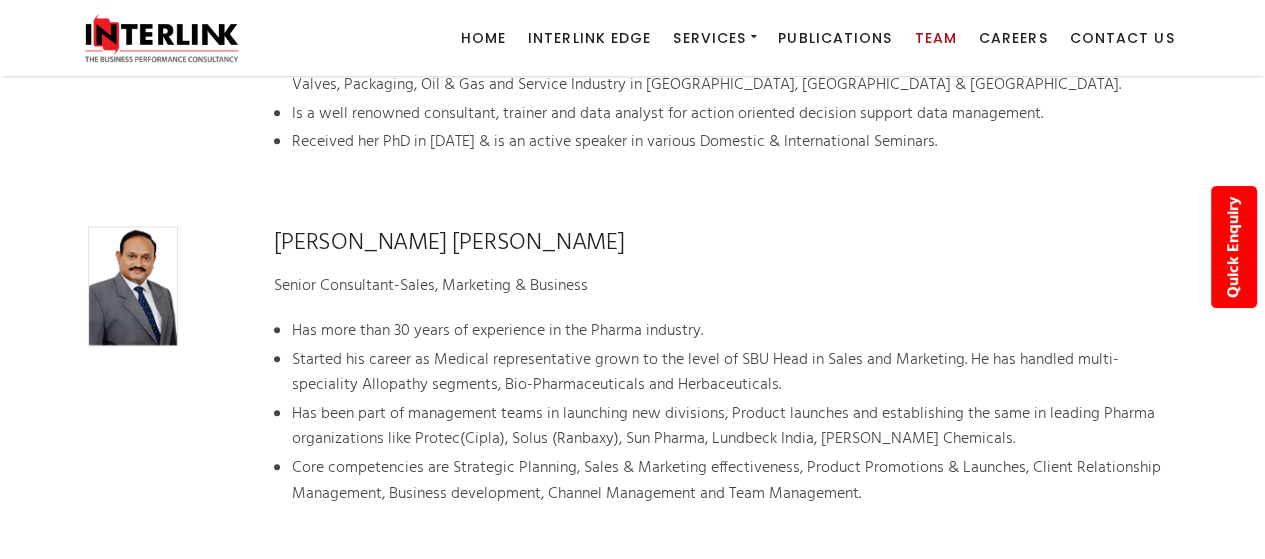 scroll, scrollTop: 1800, scrollLeft: 0, axis: vertical 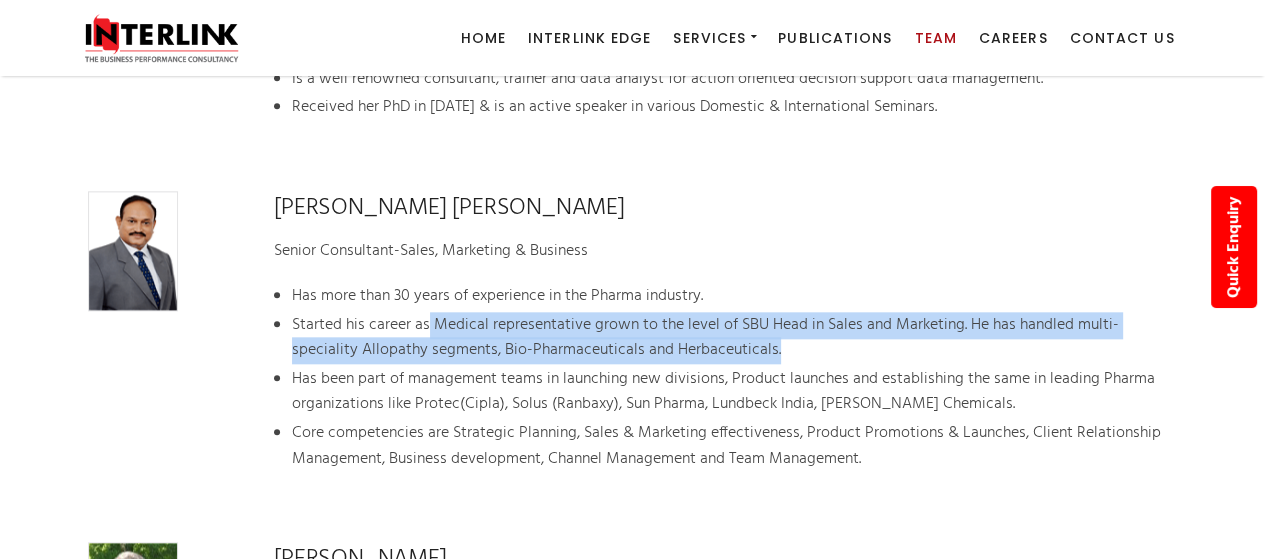 drag, startPoint x: 528, startPoint y: 315, endPoint x: 763, endPoint y: 318, distance: 235.01915 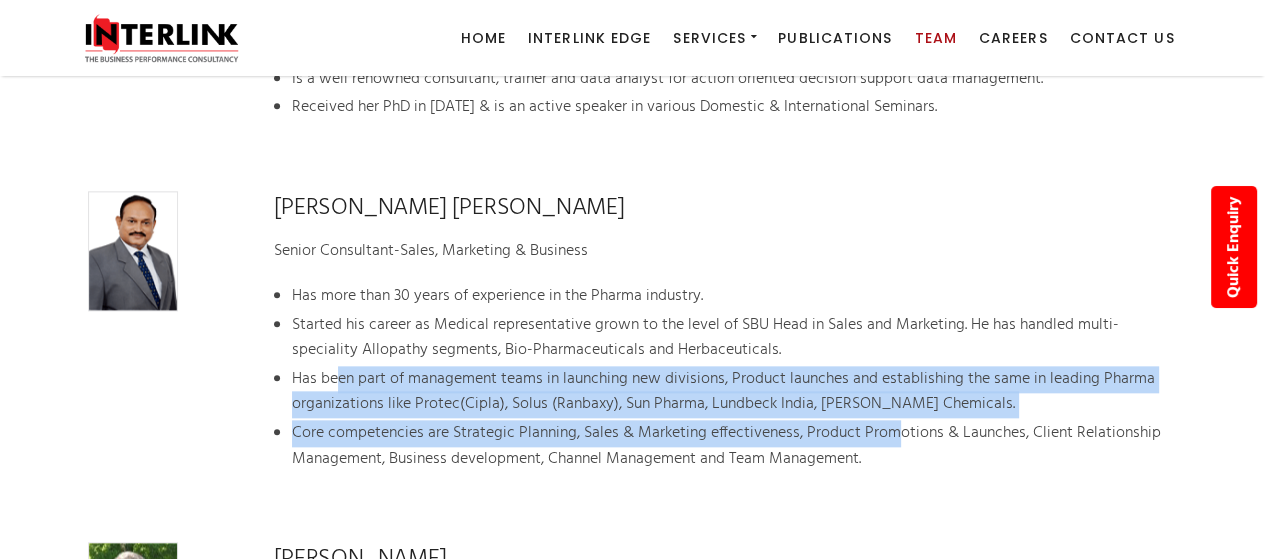 drag, startPoint x: 444, startPoint y: 350, endPoint x: 898, endPoint y: 396, distance: 456.32443 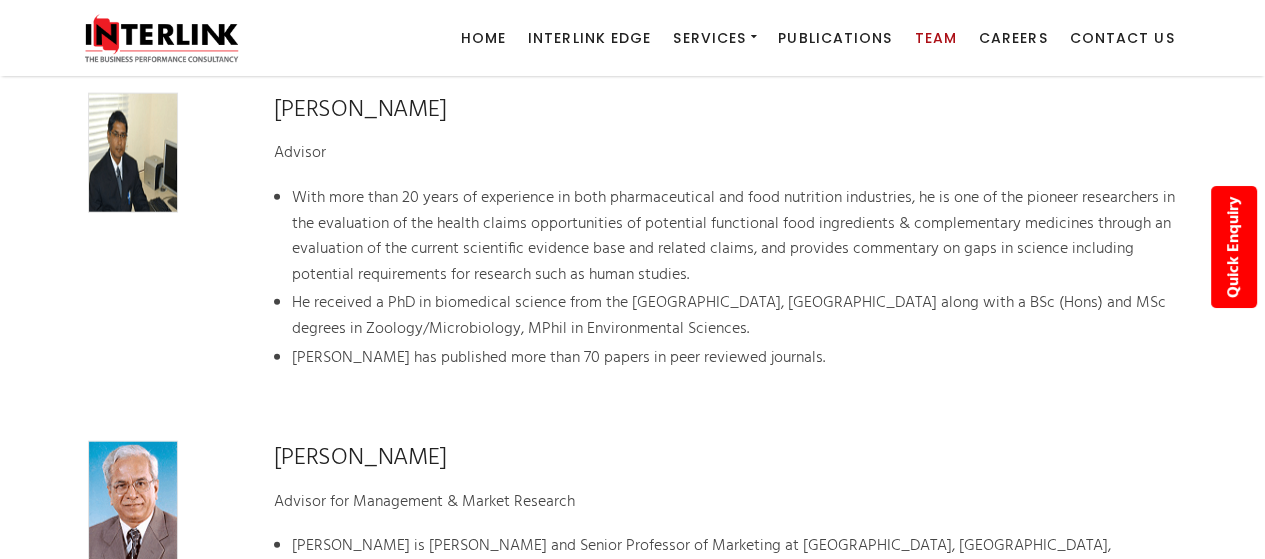 scroll, scrollTop: 4200, scrollLeft: 0, axis: vertical 